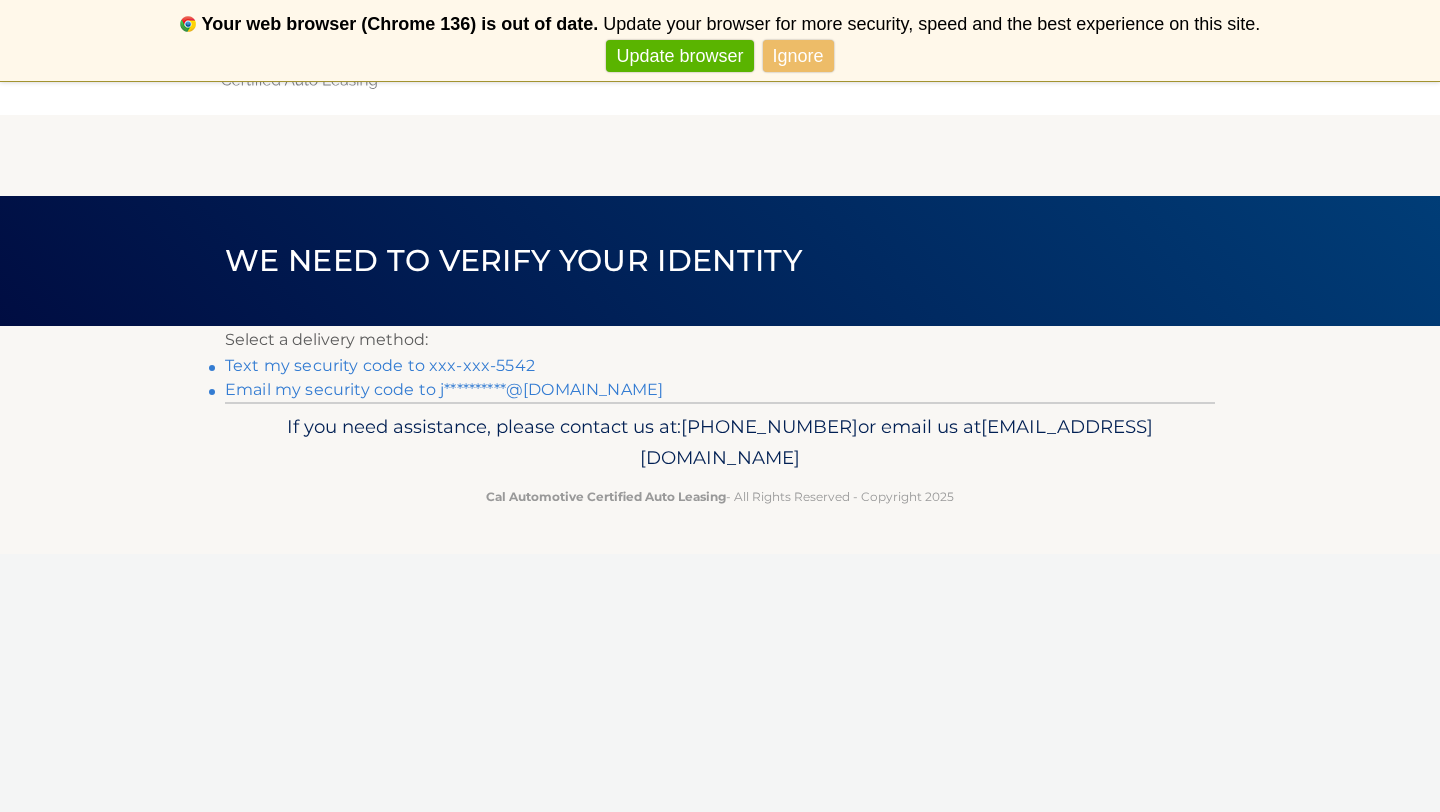scroll, scrollTop: 0, scrollLeft: 0, axis: both 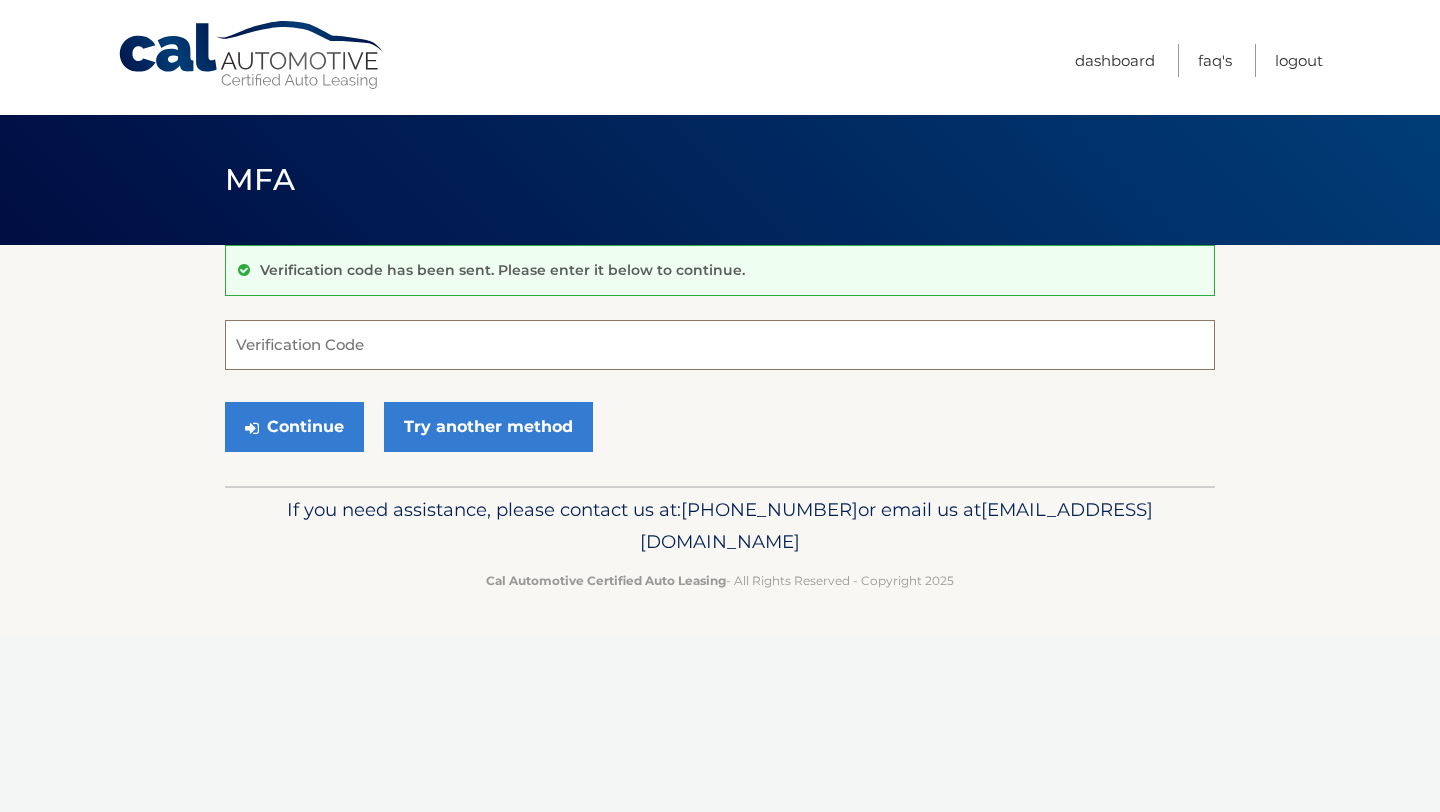 click on "Verification Code" at bounding box center [720, 345] 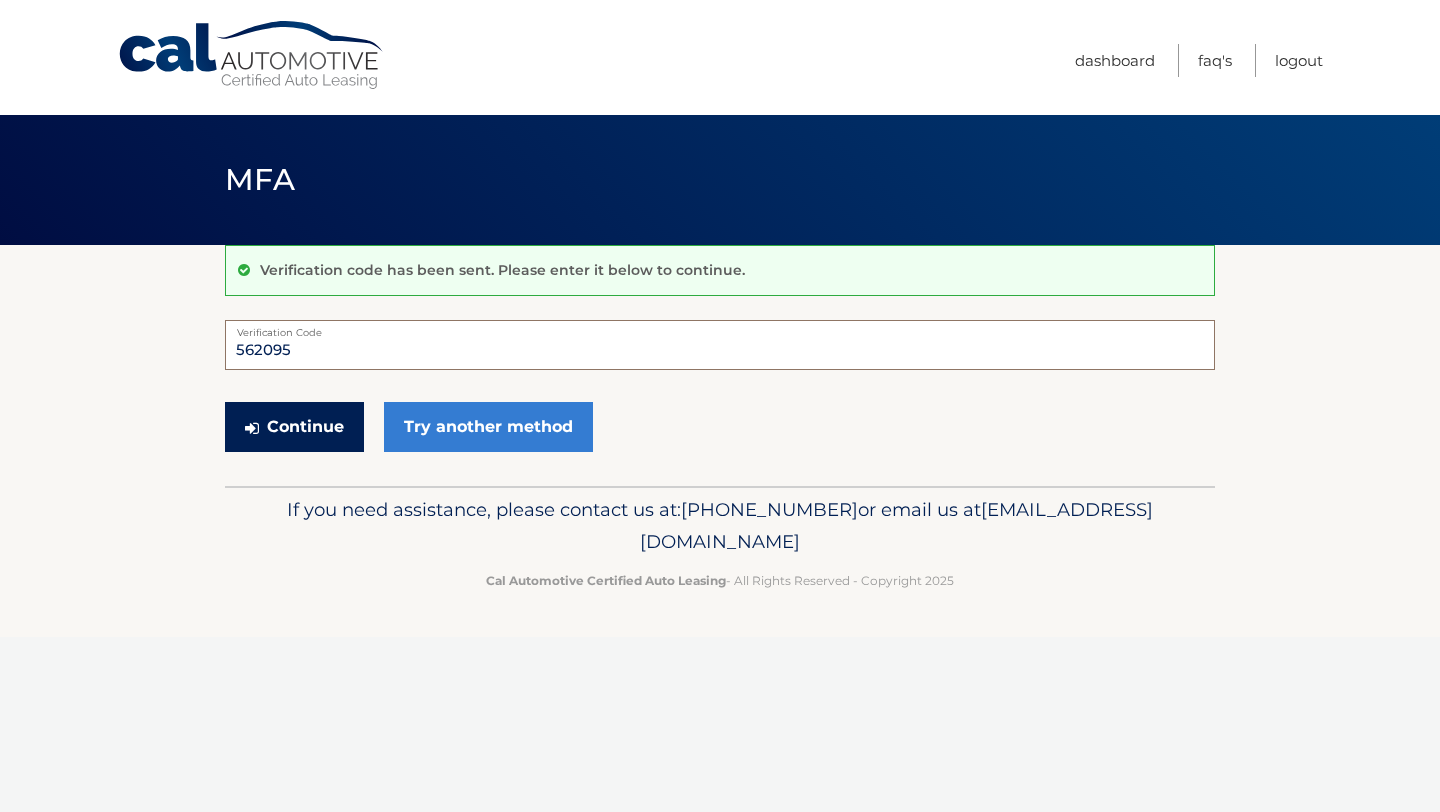 type on "562095" 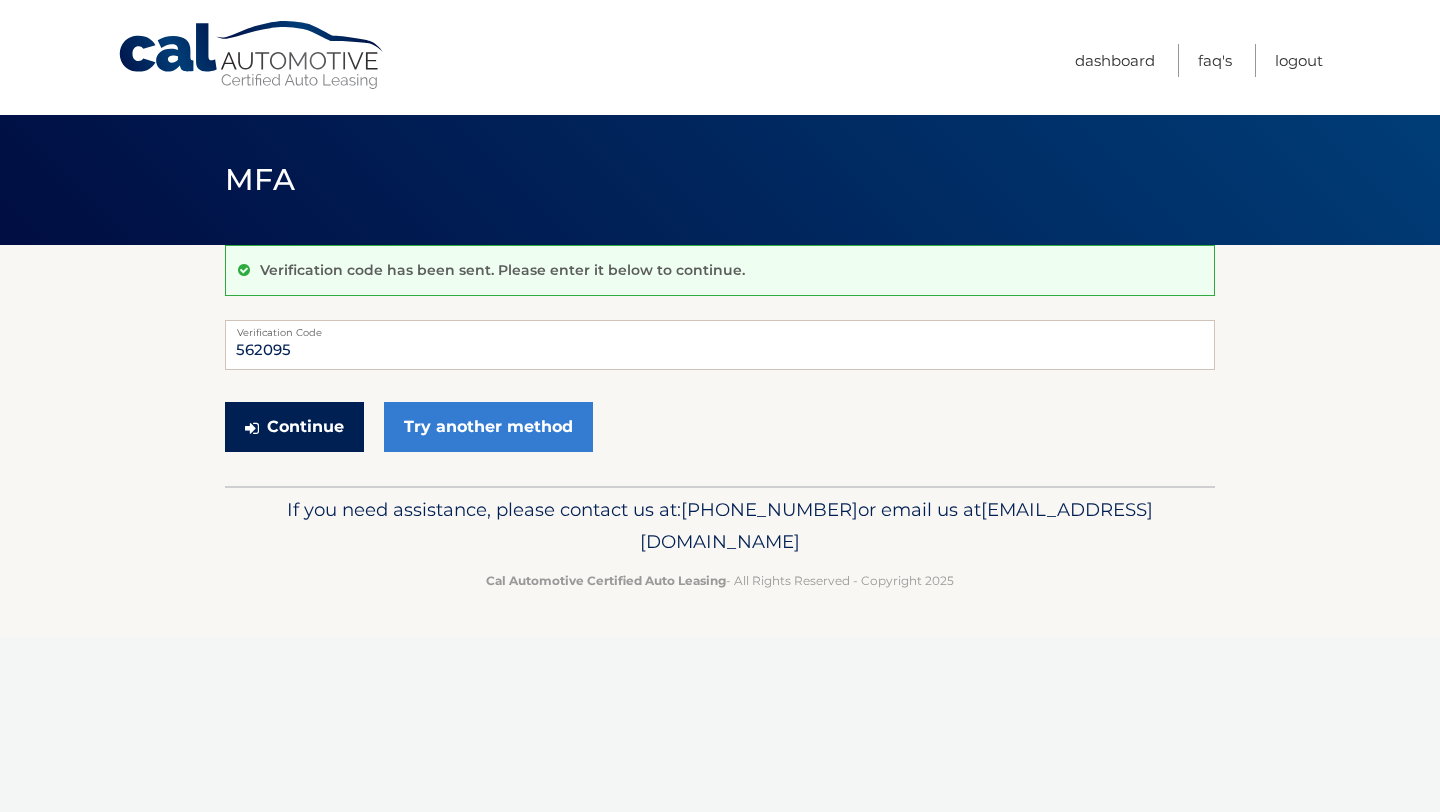 click on "Continue" at bounding box center (294, 427) 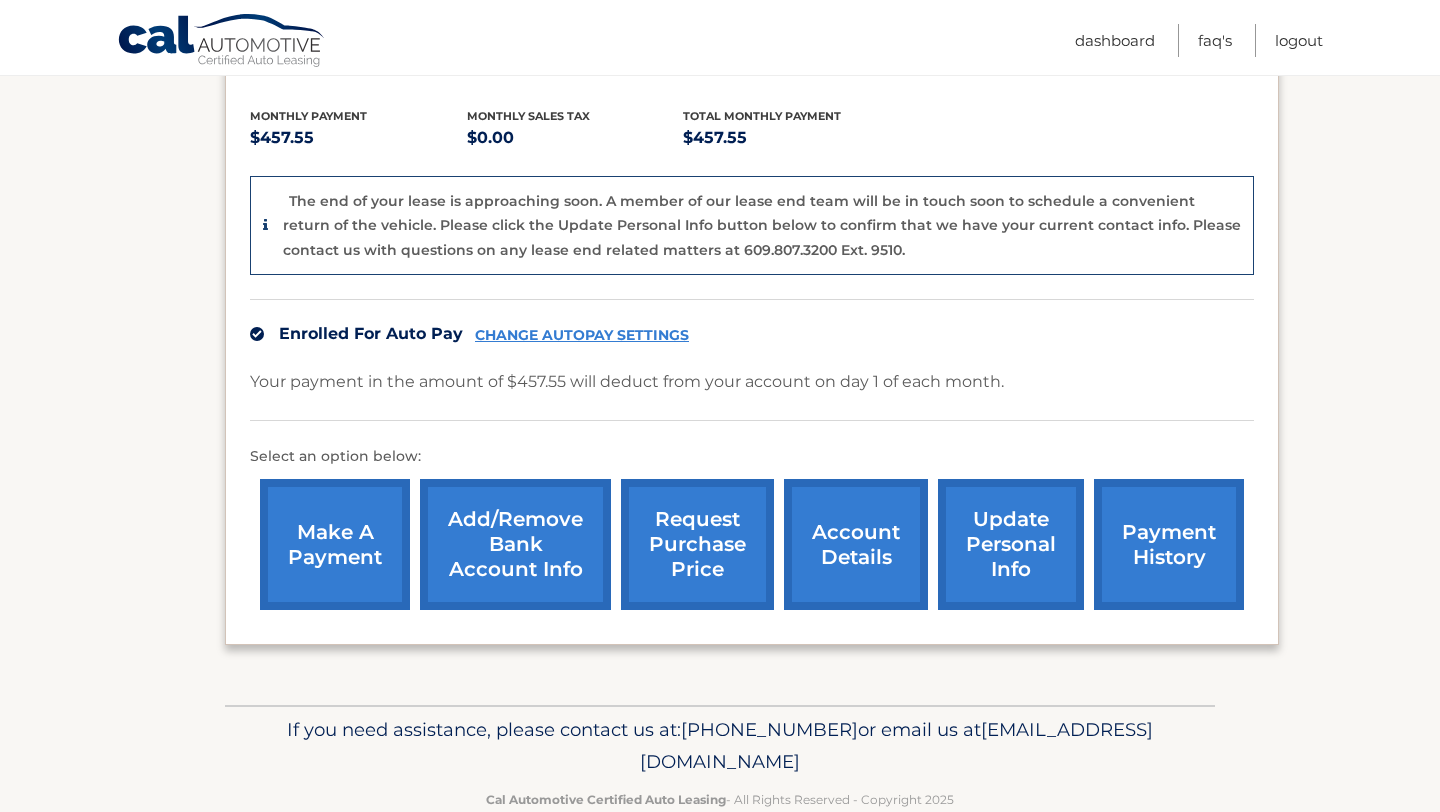 scroll, scrollTop: 422, scrollLeft: 0, axis: vertical 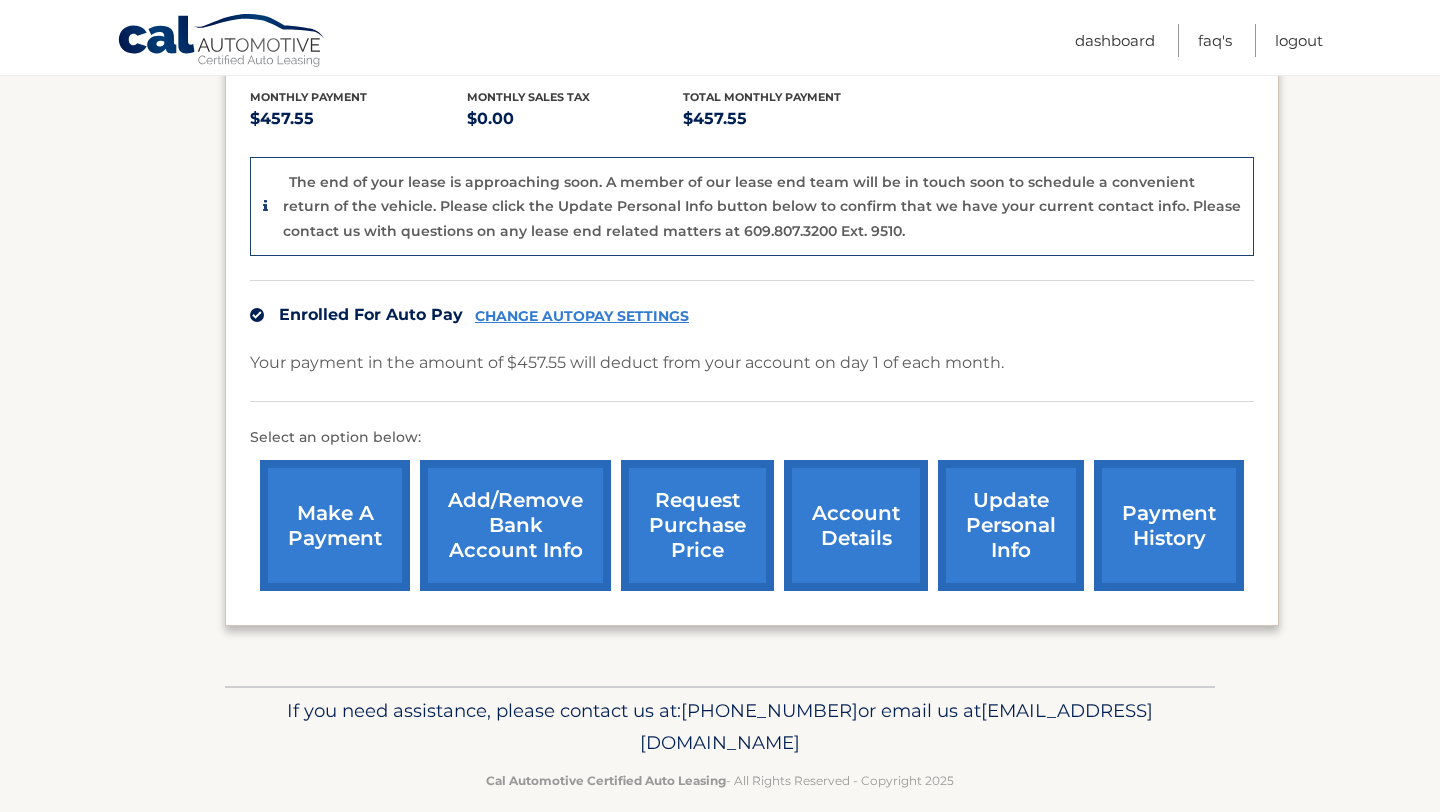 click on "account details" at bounding box center (856, 525) 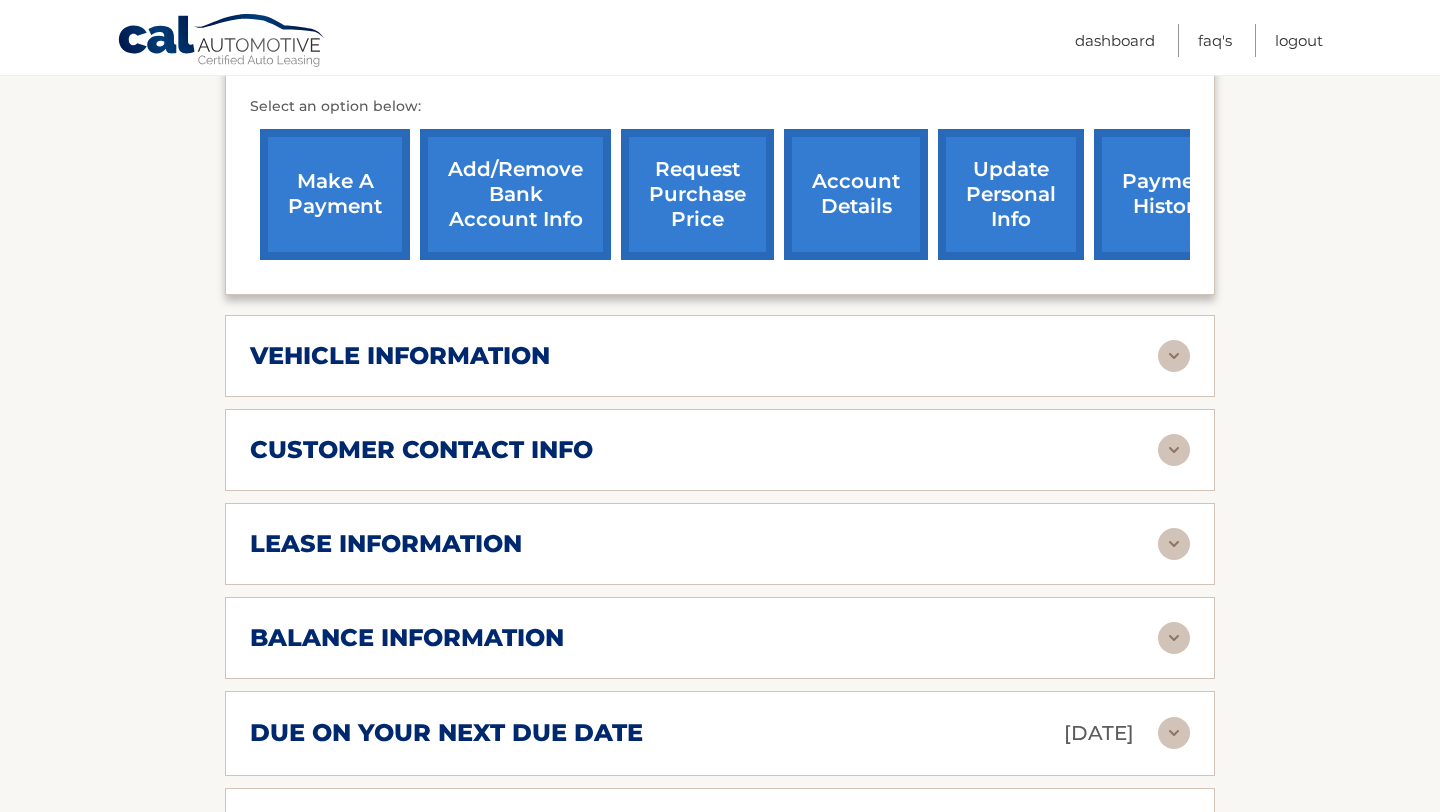 scroll, scrollTop: 660, scrollLeft: 0, axis: vertical 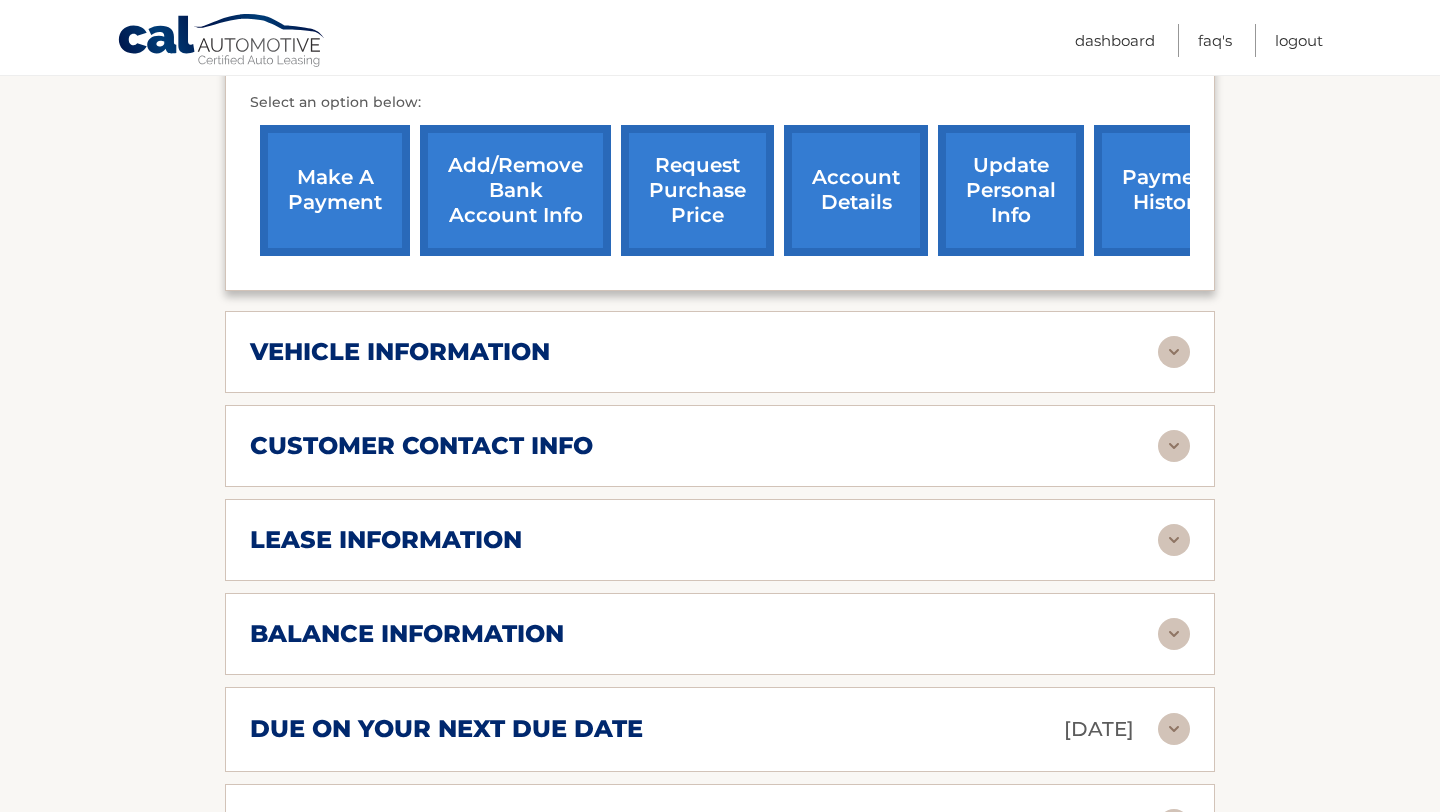 click at bounding box center (1174, 352) 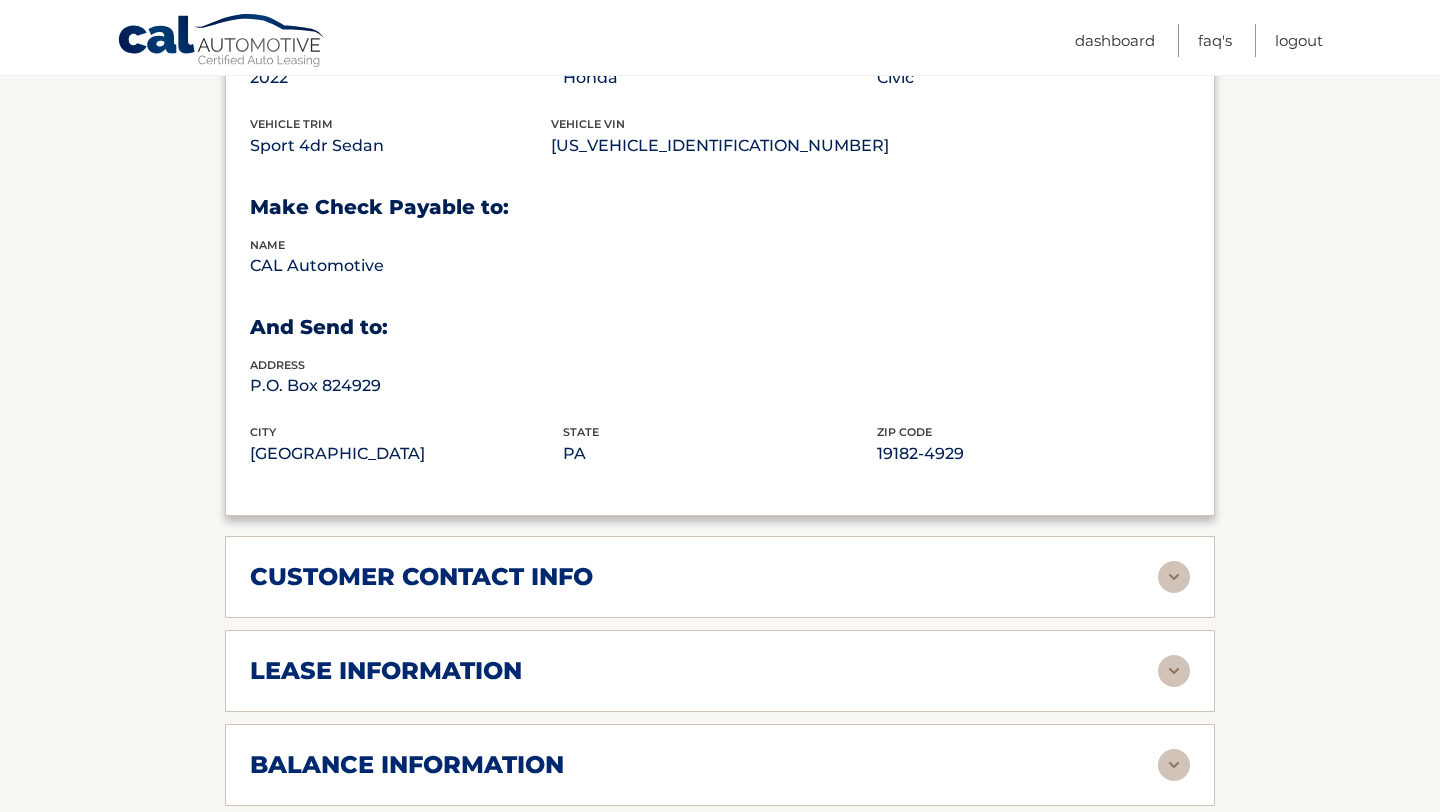 scroll, scrollTop: 1009, scrollLeft: 0, axis: vertical 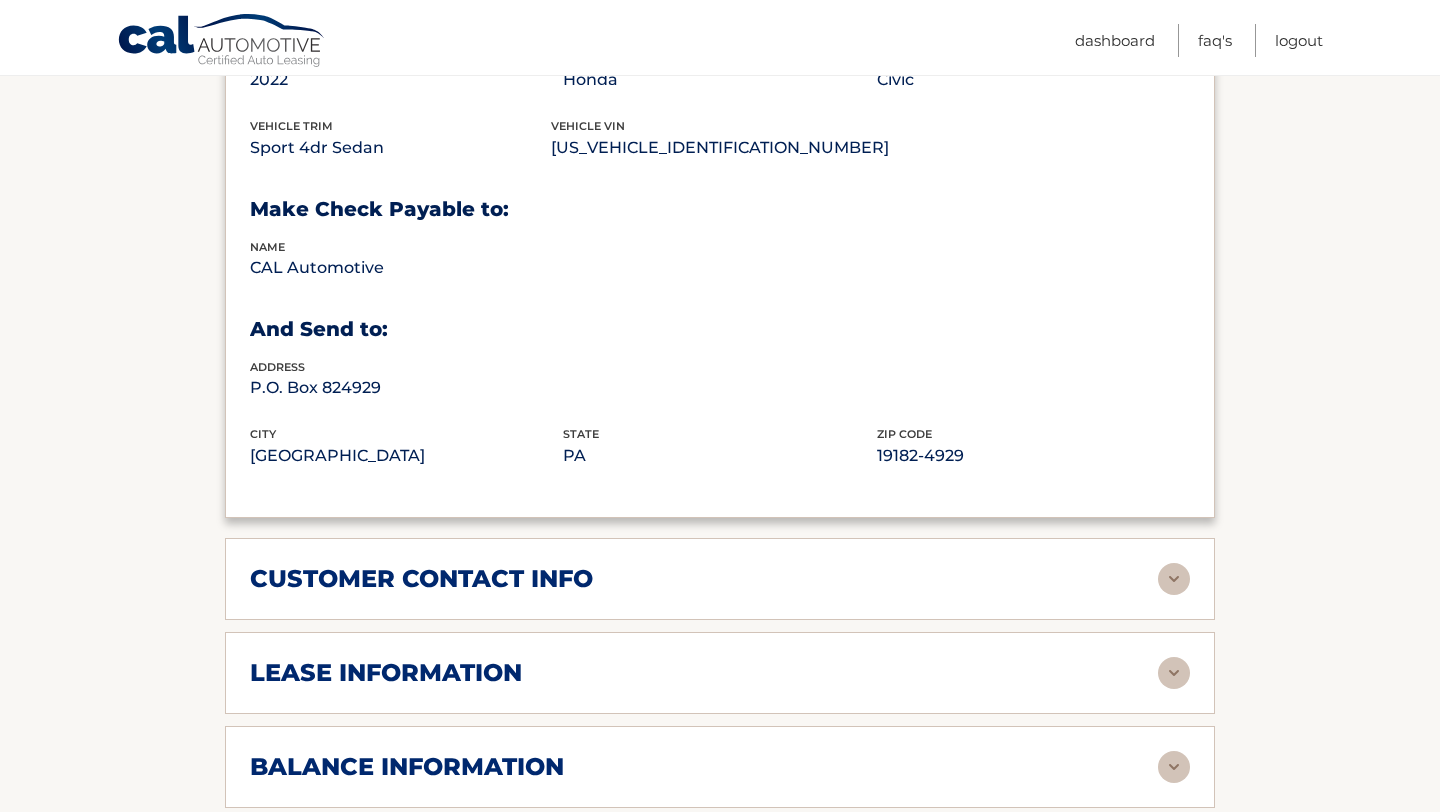 click at bounding box center [1174, 579] 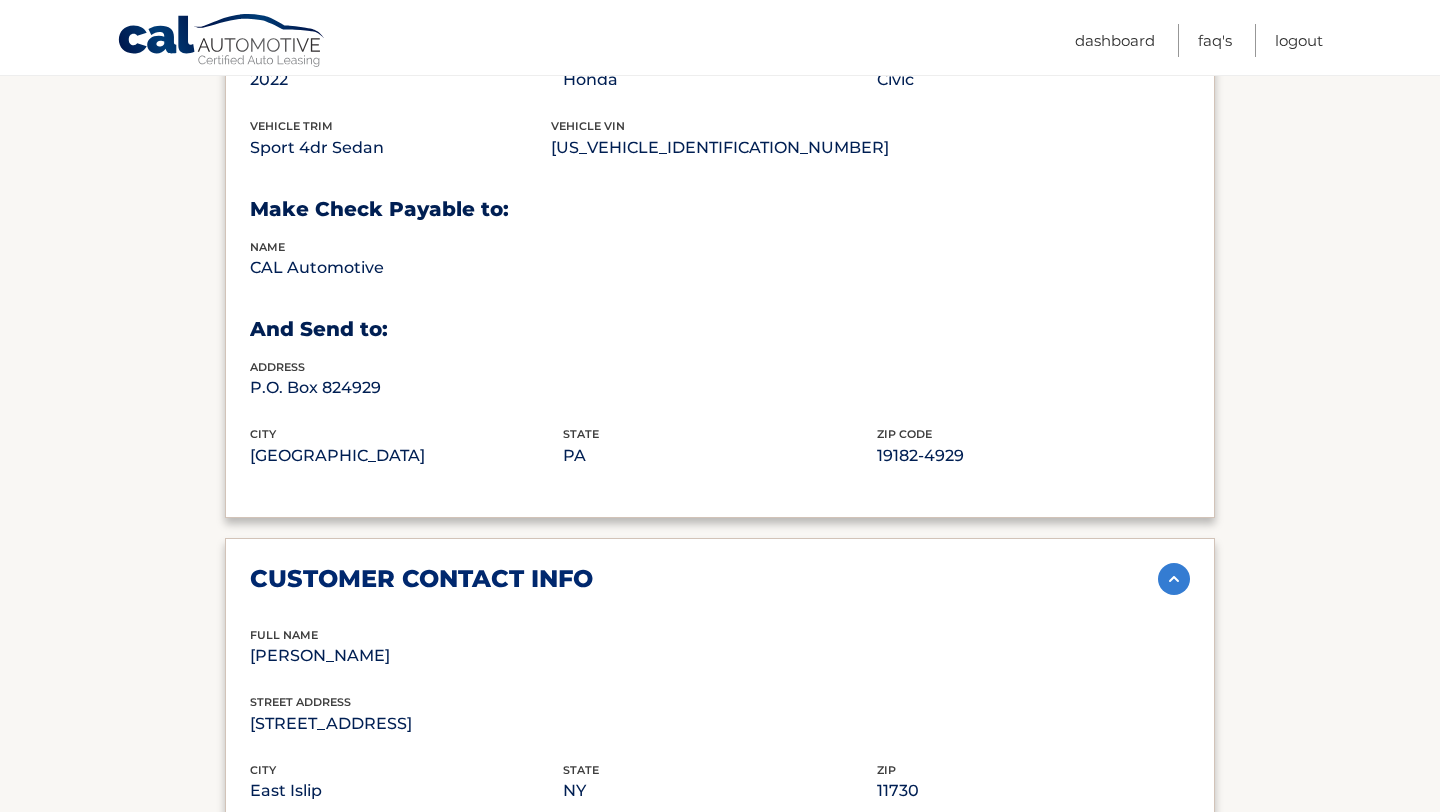 click at bounding box center (1174, 579) 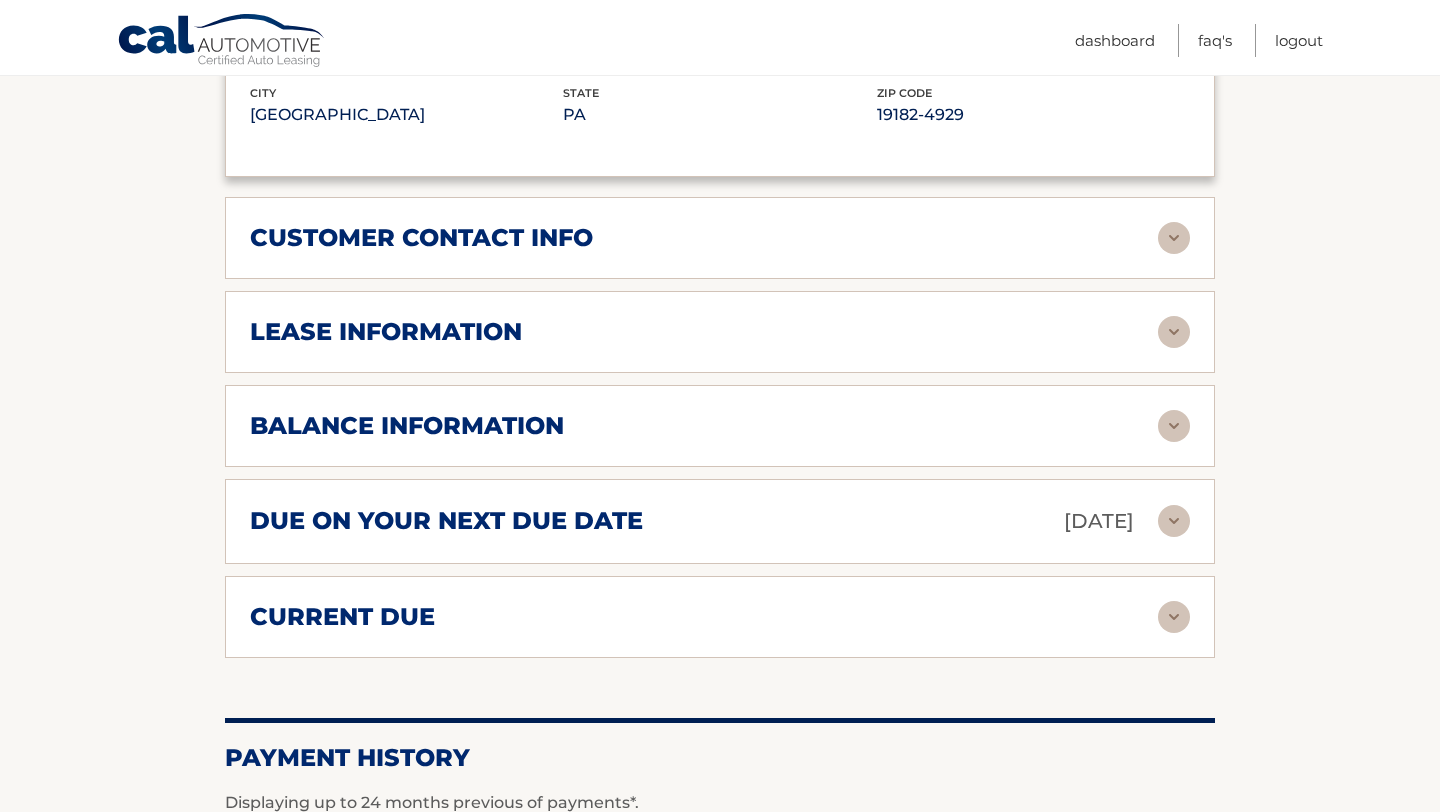 scroll, scrollTop: 1354, scrollLeft: 0, axis: vertical 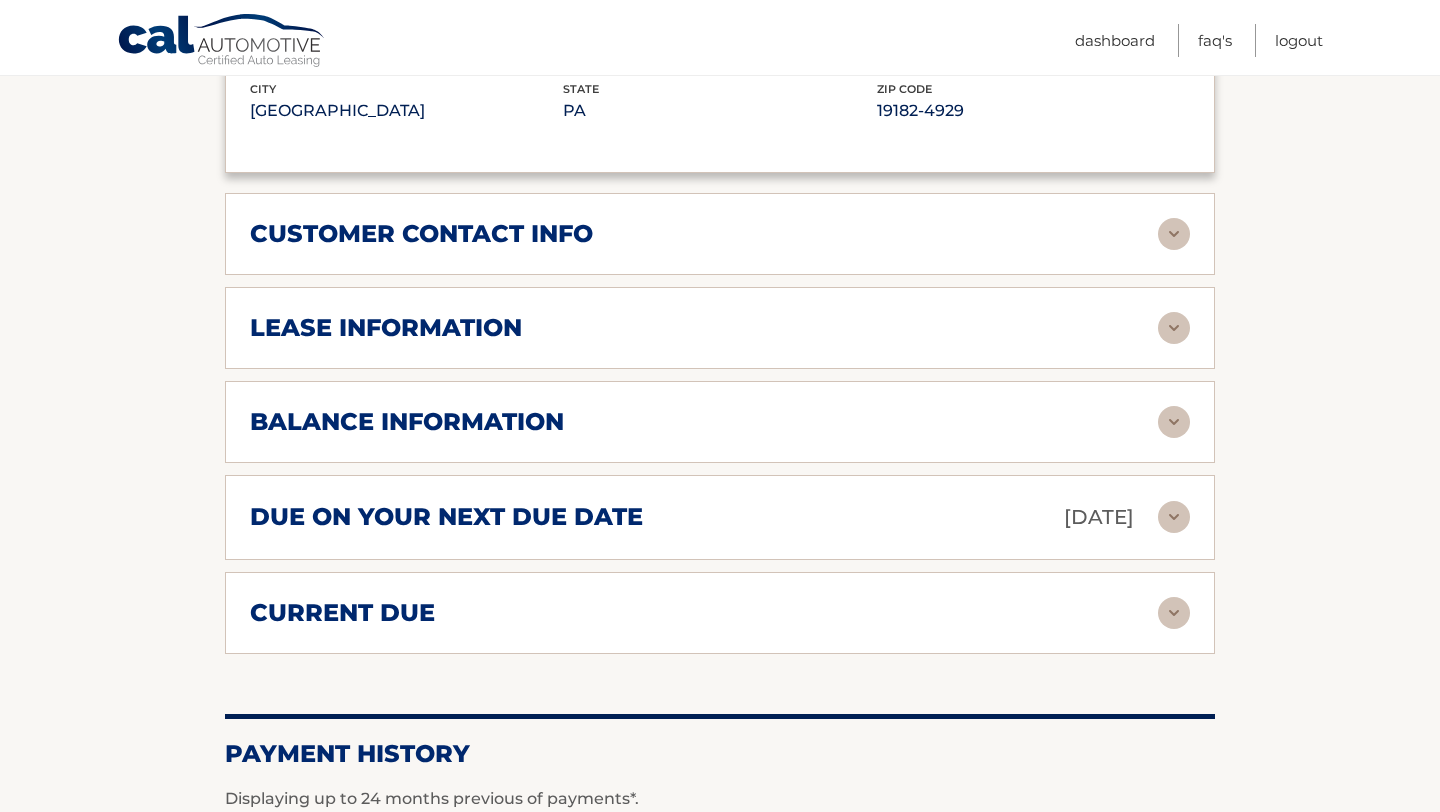 click at bounding box center [1174, 328] 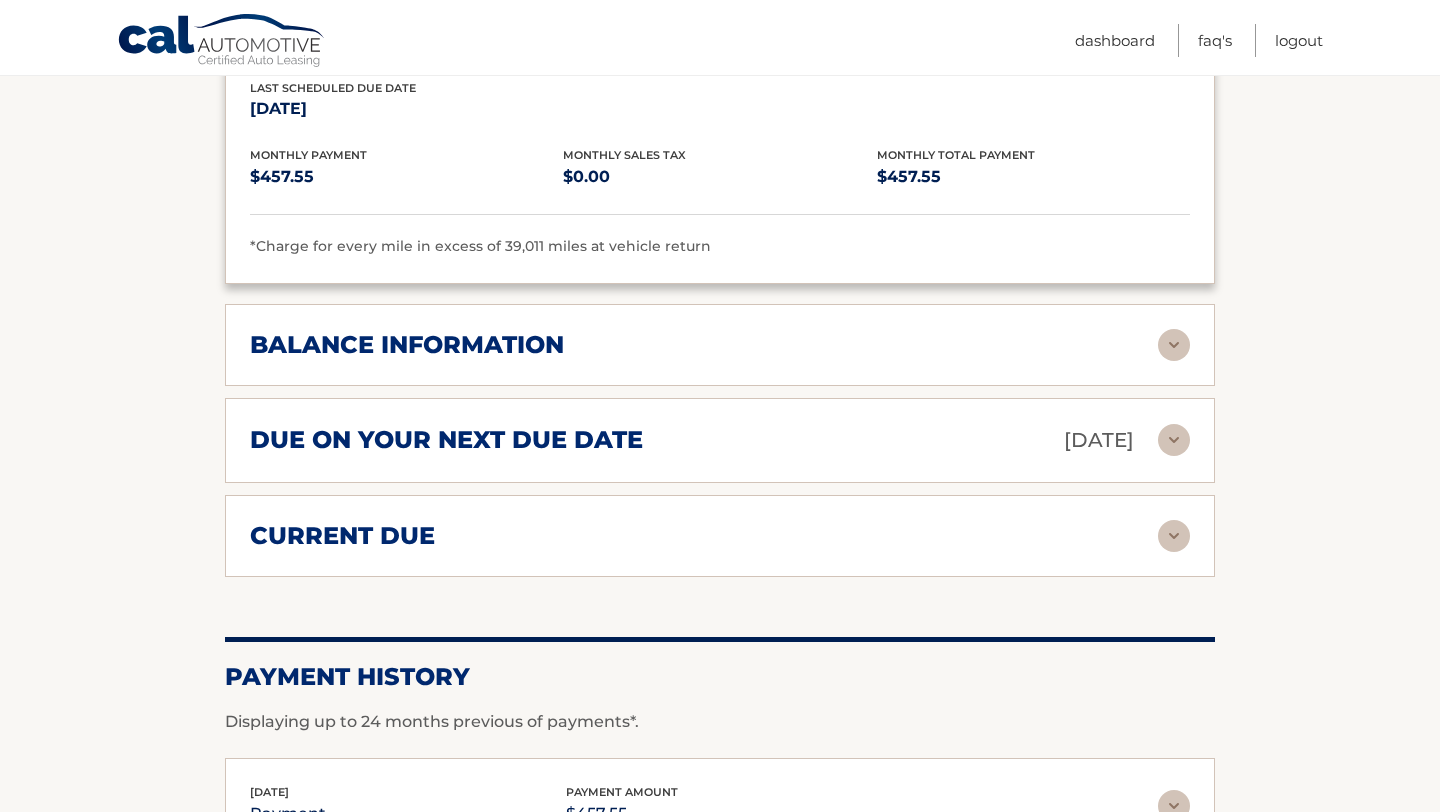 scroll, scrollTop: 1808, scrollLeft: 0, axis: vertical 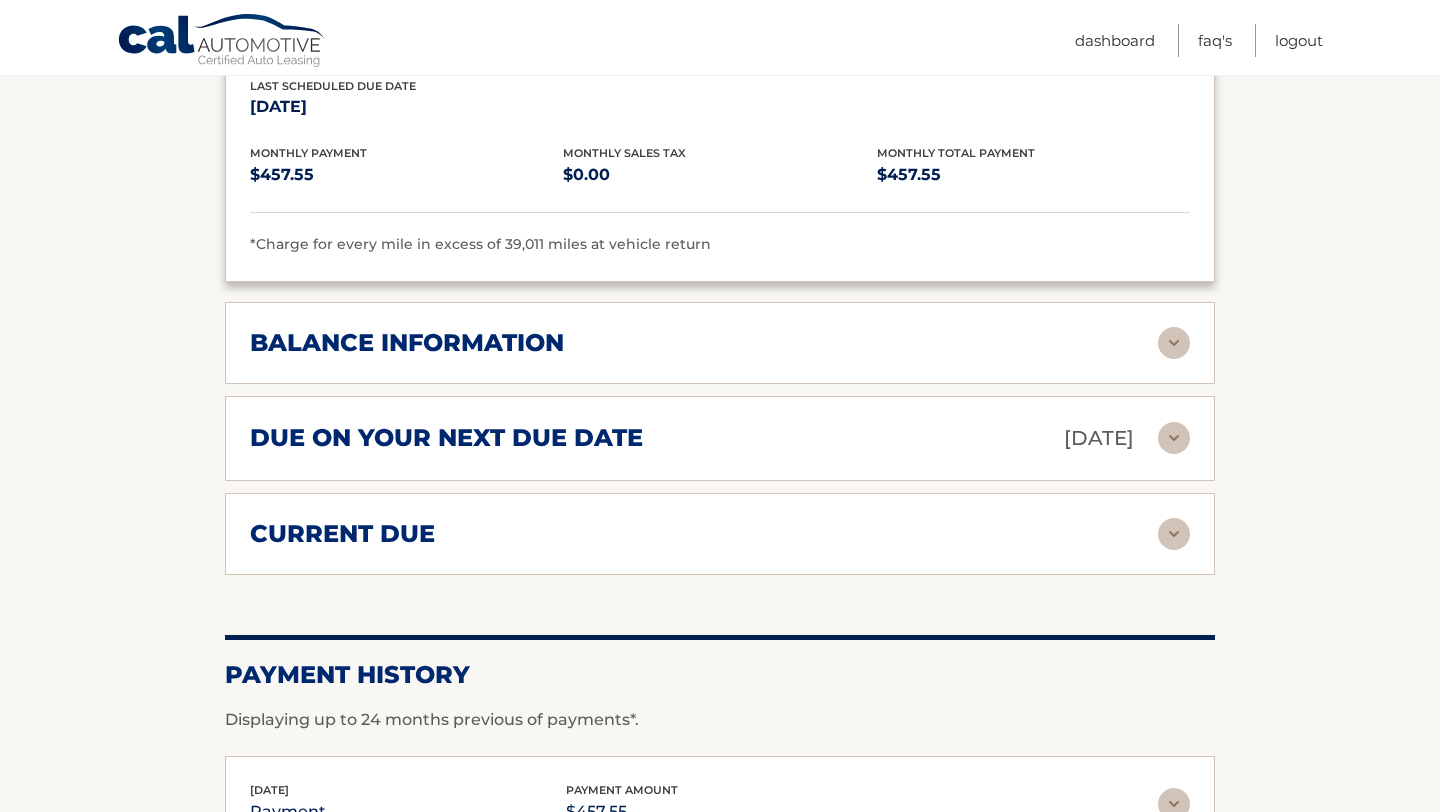 click at bounding box center (1174, 343) 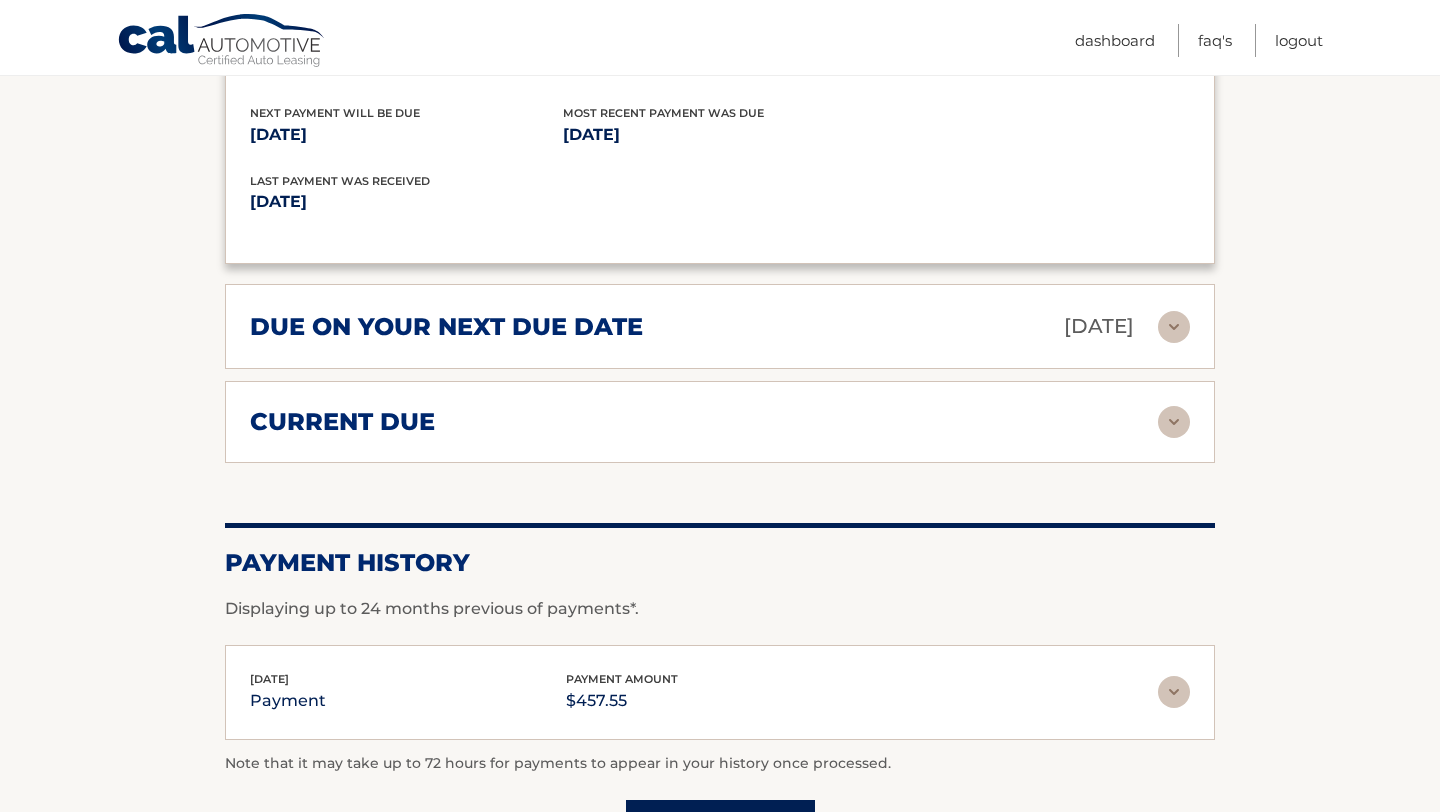 scroll, scrollTop: 2166, scrollLeft: 0, axis: vertical 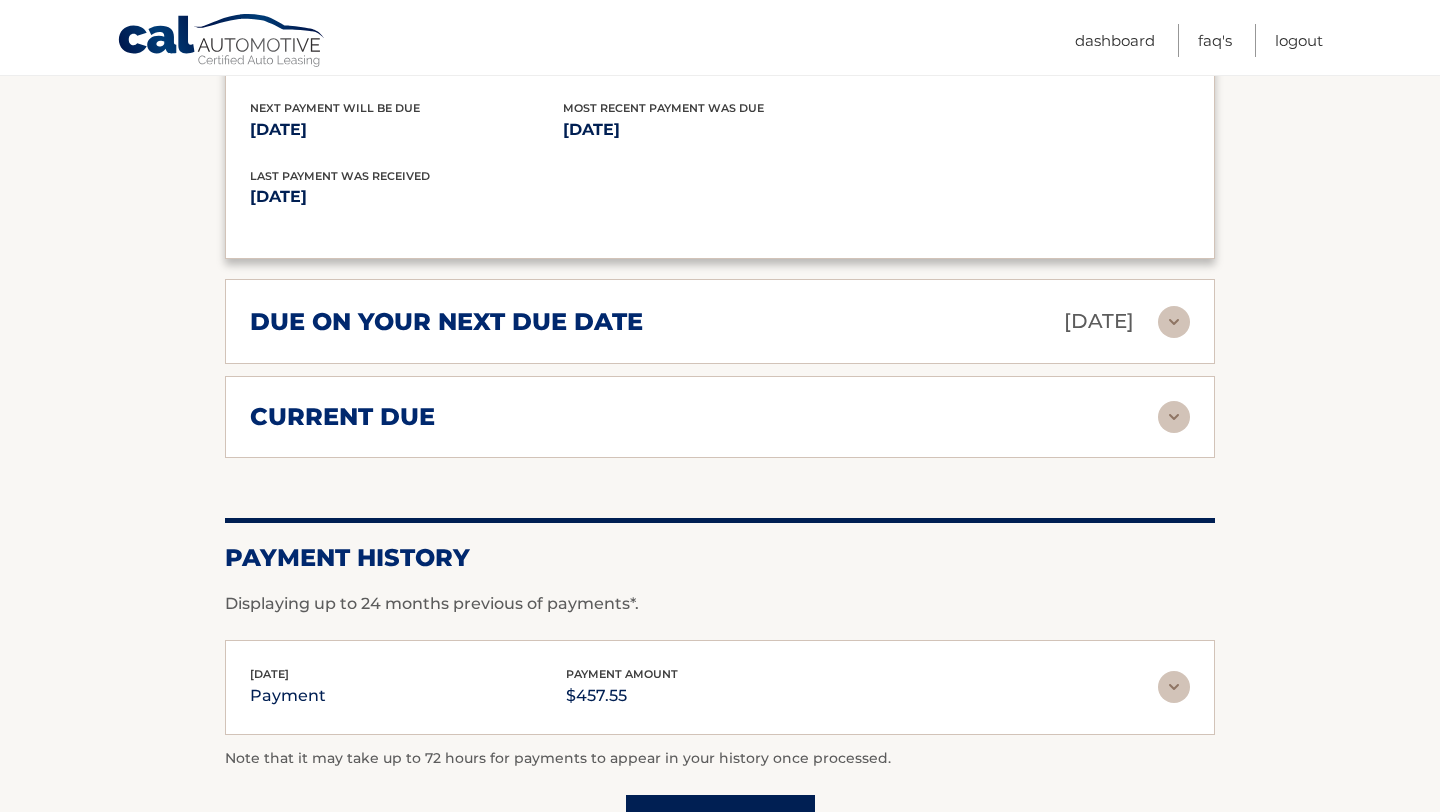click at bounding box center [1174, 417] 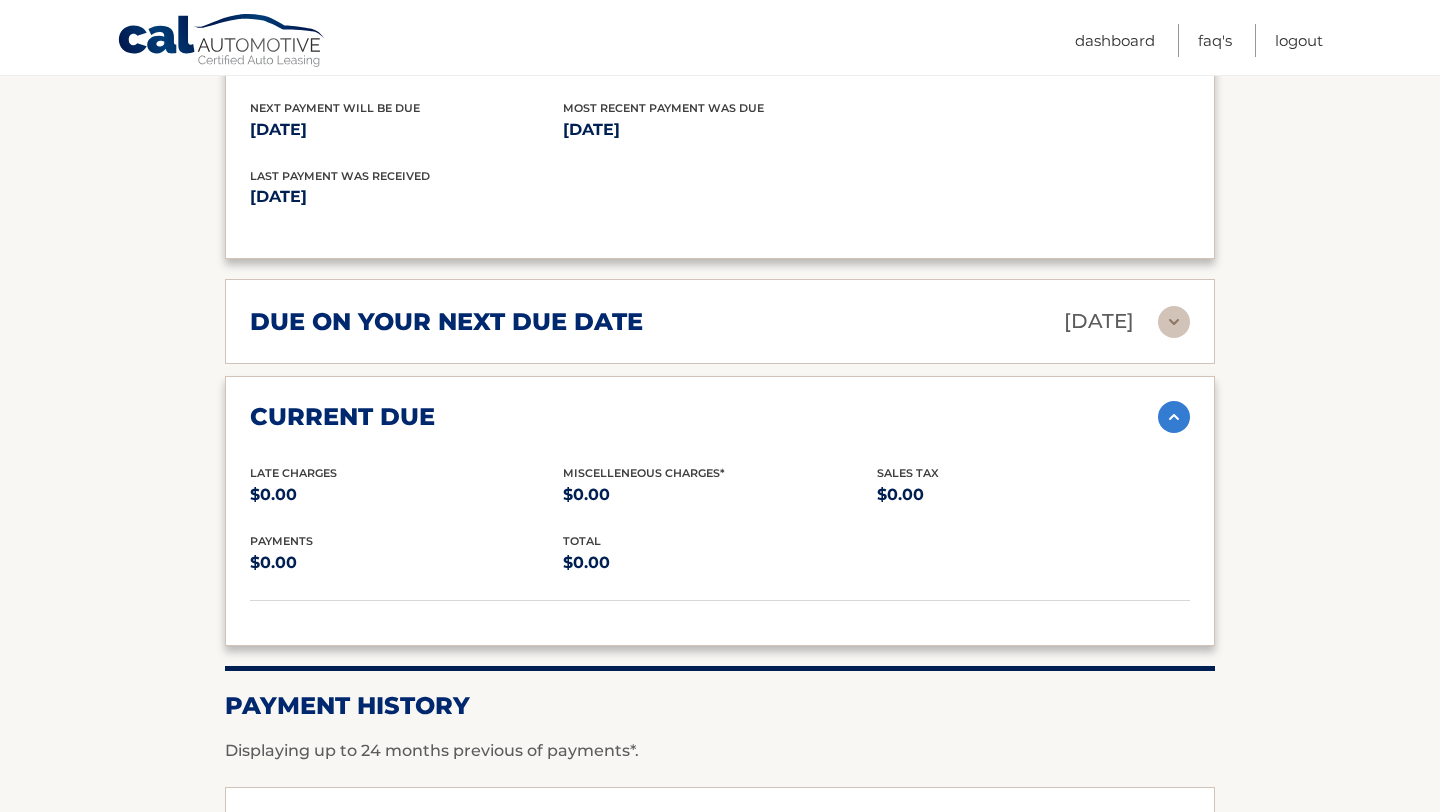 click at bounding box center (1174, 417) 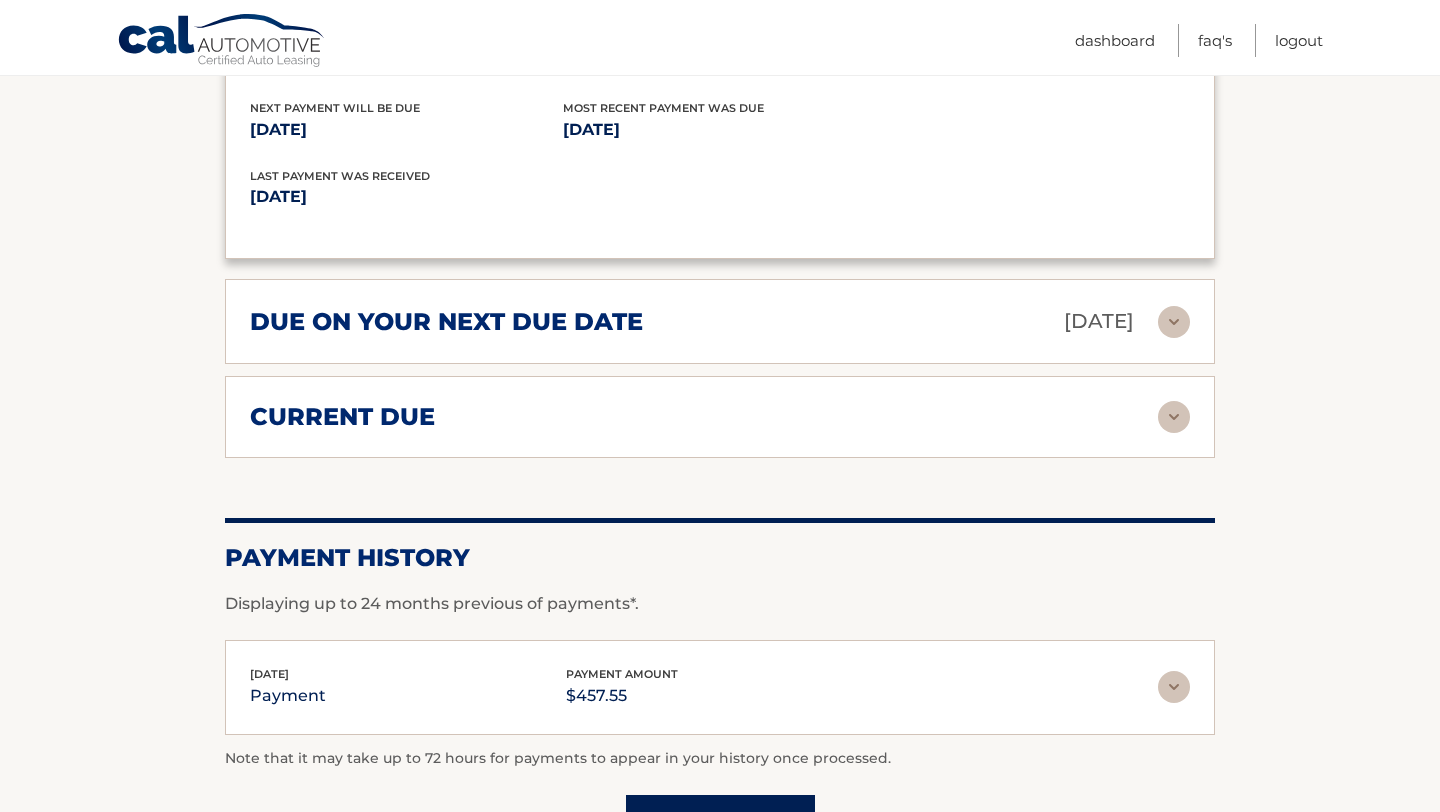 click at bounding box center [1174, 322] 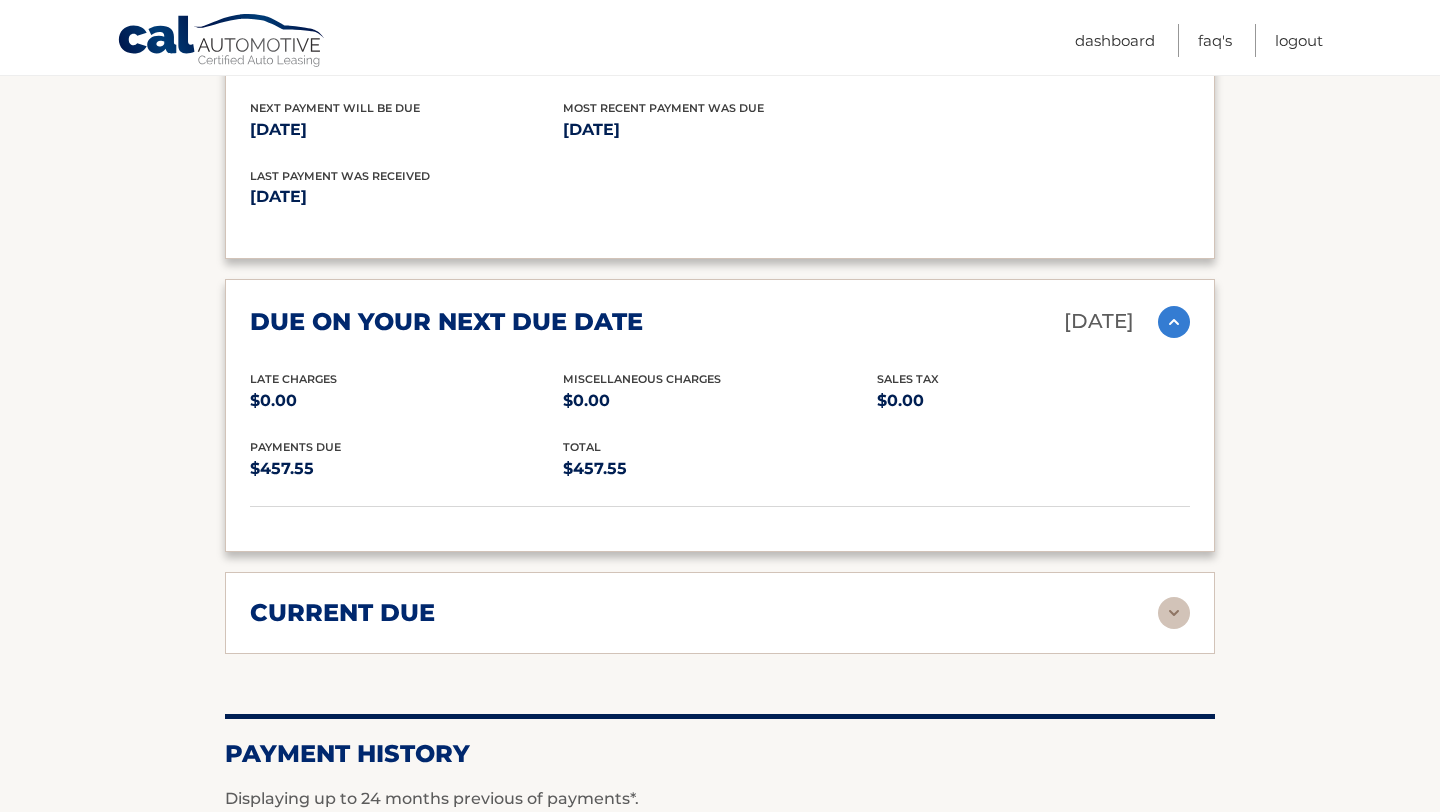 click at bounding box center [1174, 322] 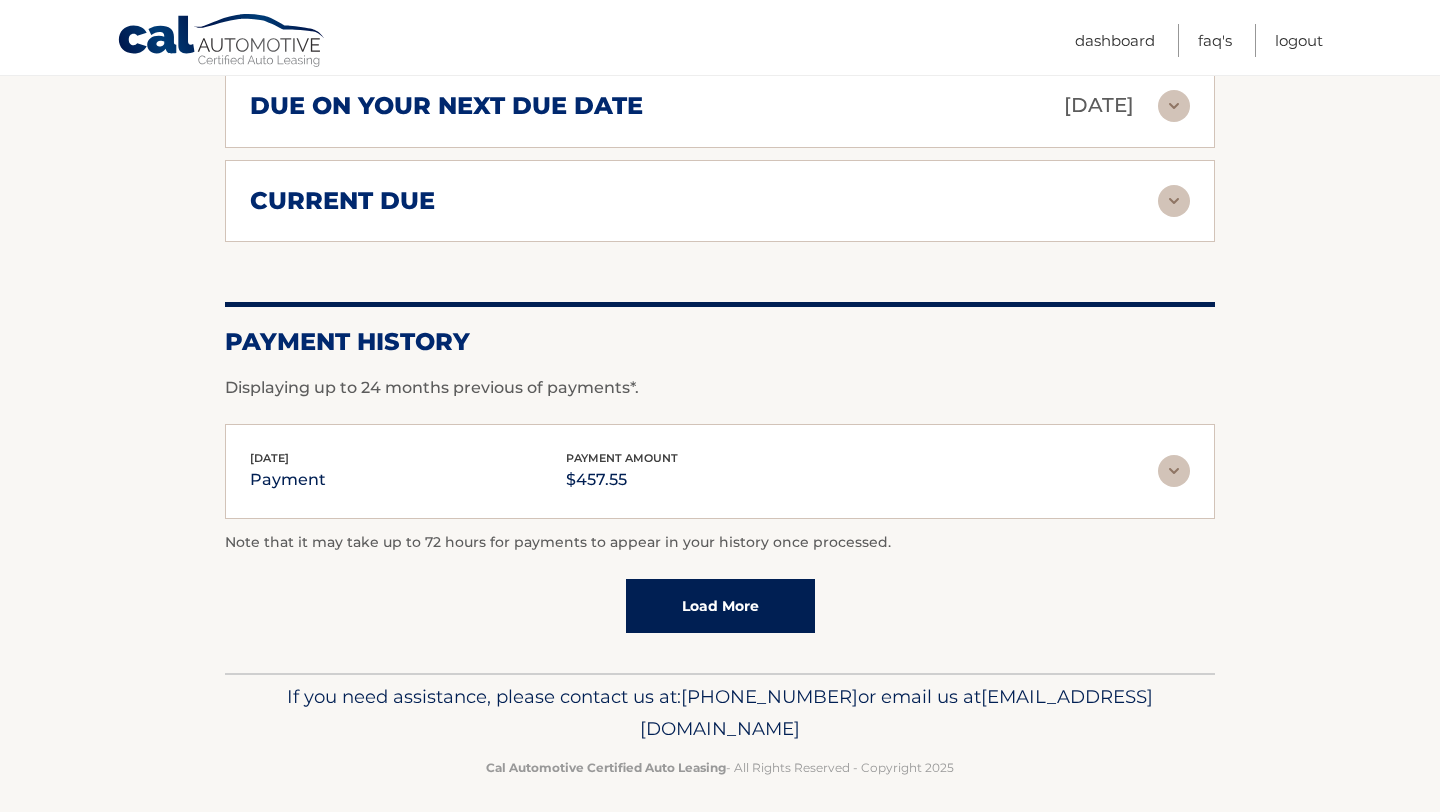 scroll, scrollTop: 2387, scrollLeft: 0, axis: vertical 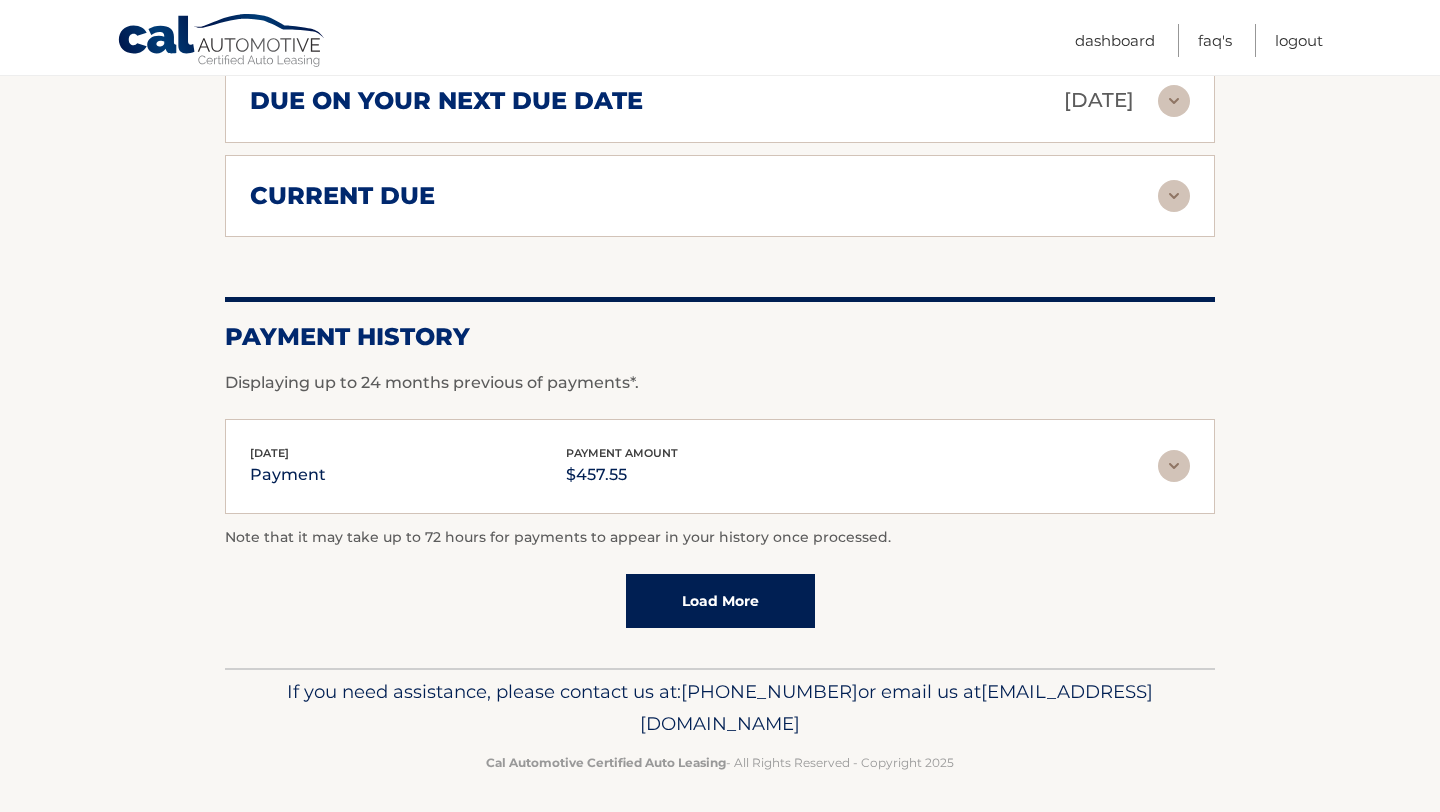 click on "Load More" at bounding box center (720, 601) 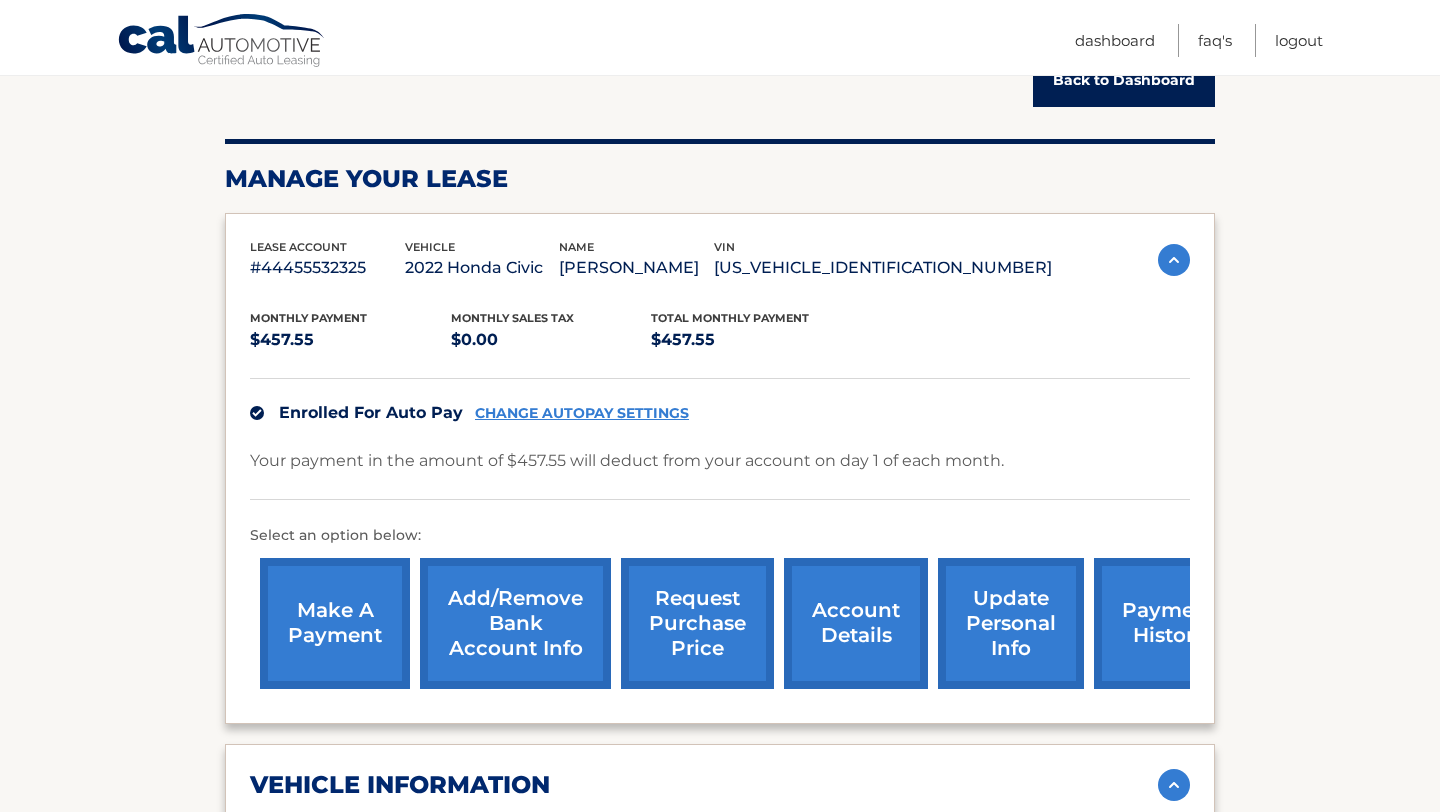 scroll, scrollTop: 0, scrollLeft: 0, axis: both 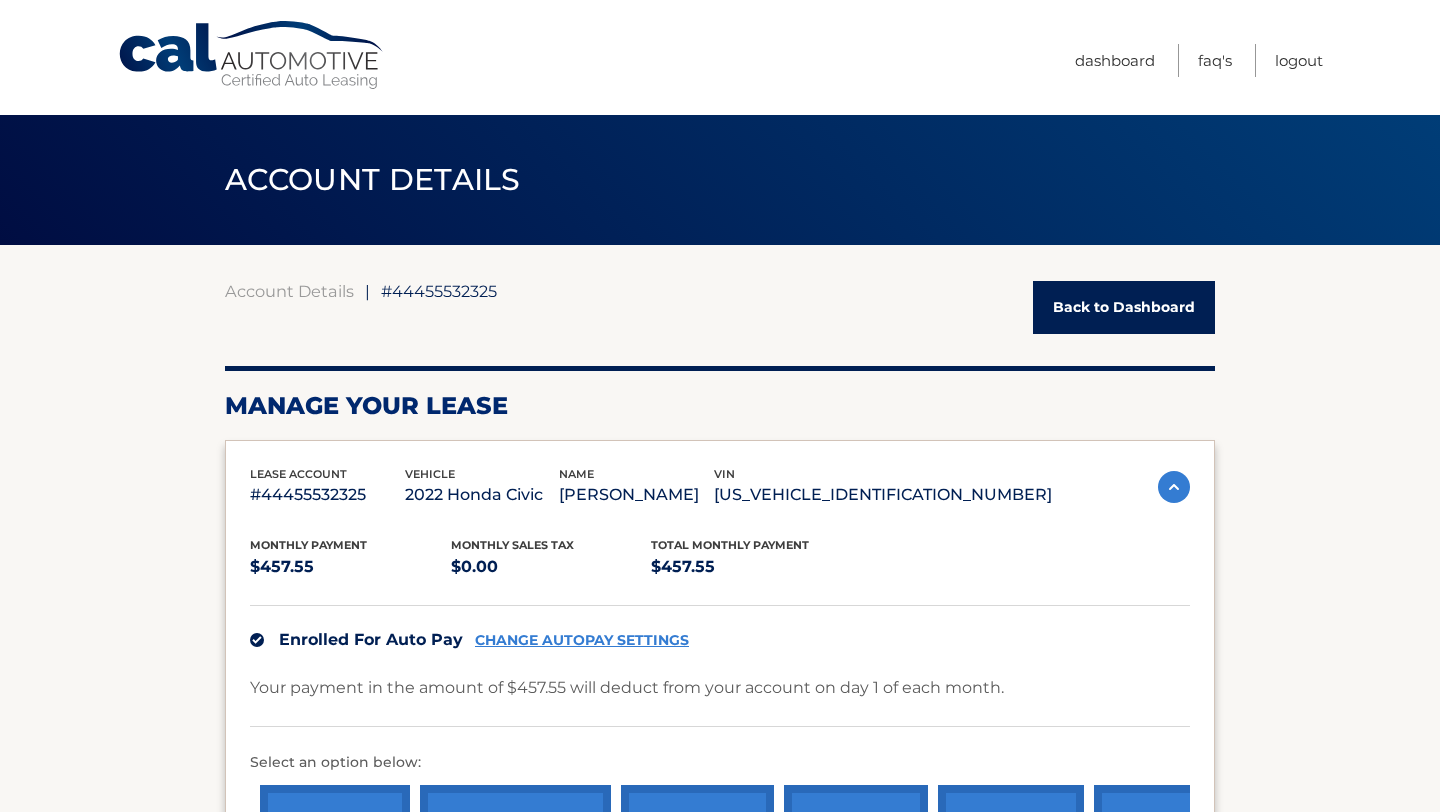 click on "Back to Dashboard" at bounding box center (1124, 307) 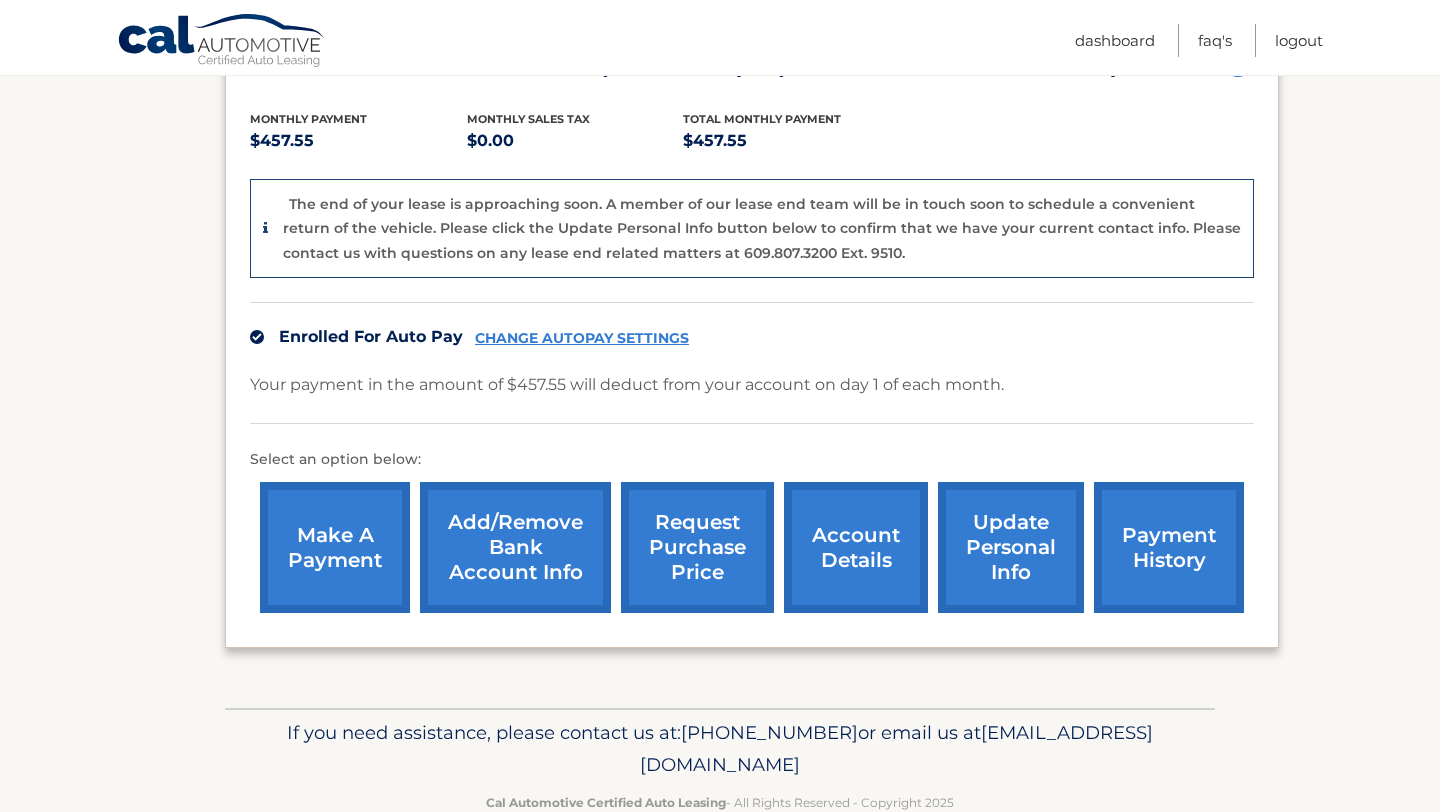 scroll, scrollTop: 447, scrollLeft: 0, axis: vertical 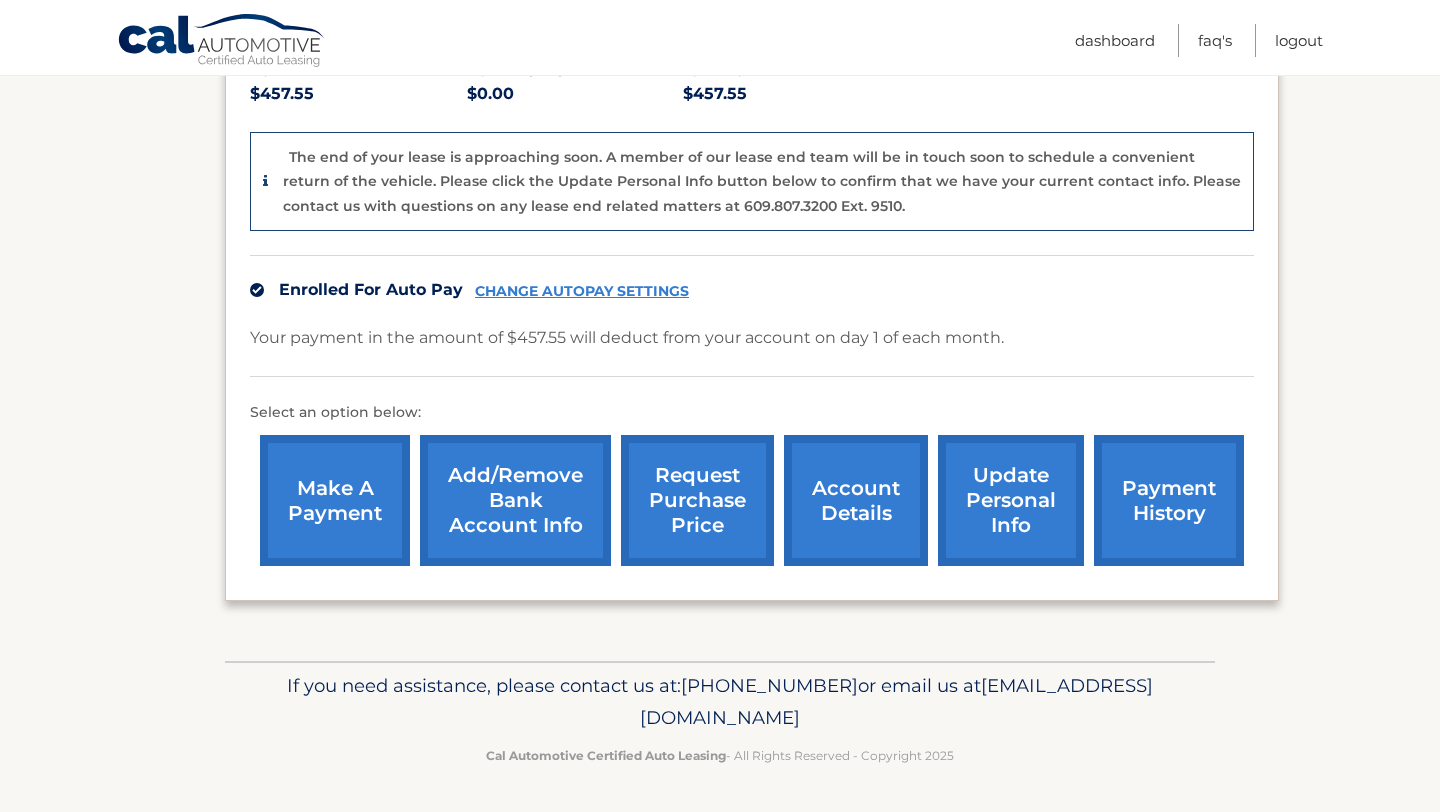 click on "request purchase price" at bounding box center (697, 500) 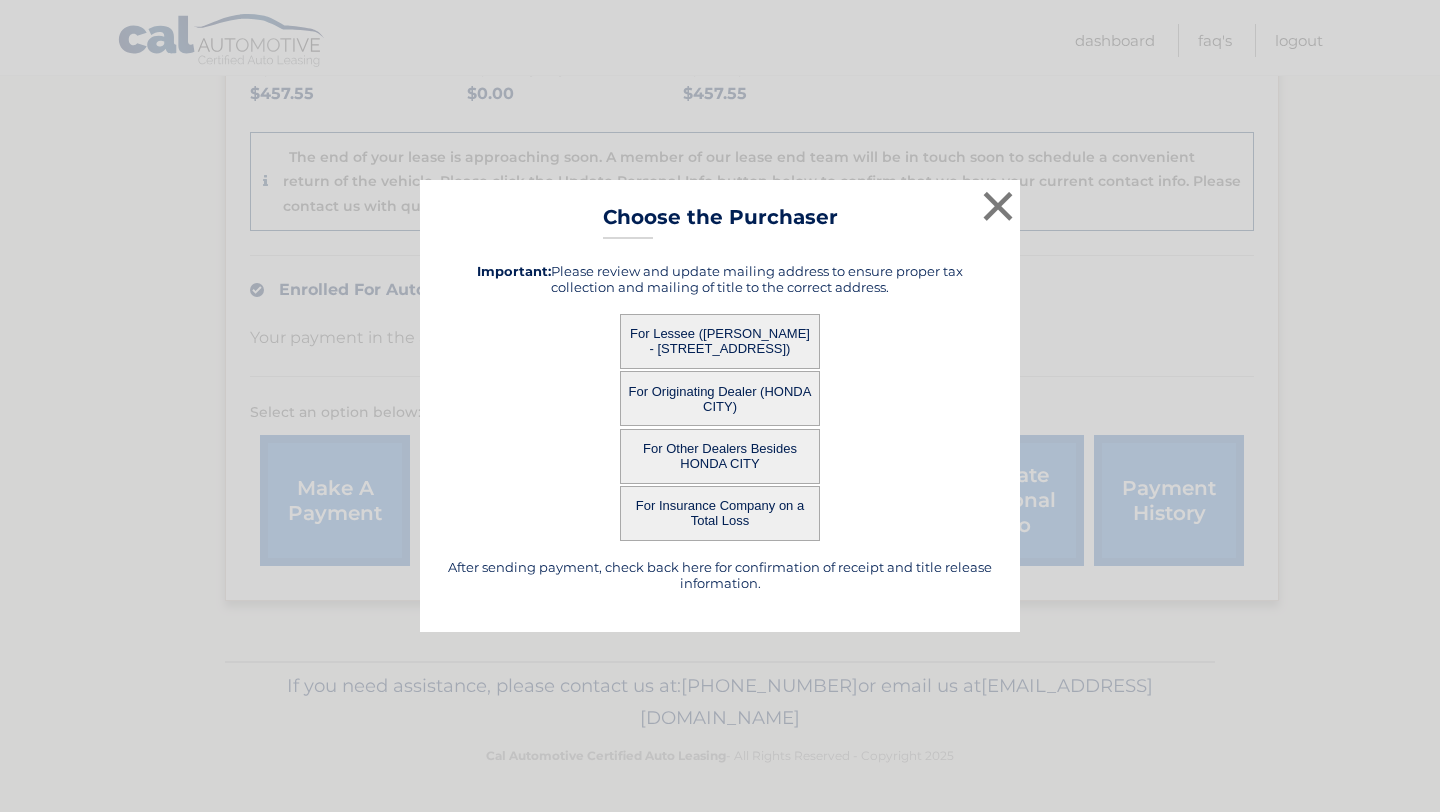 click on "For Originating Dealer (HONDA CITY)" at bounding box center [720, 398] 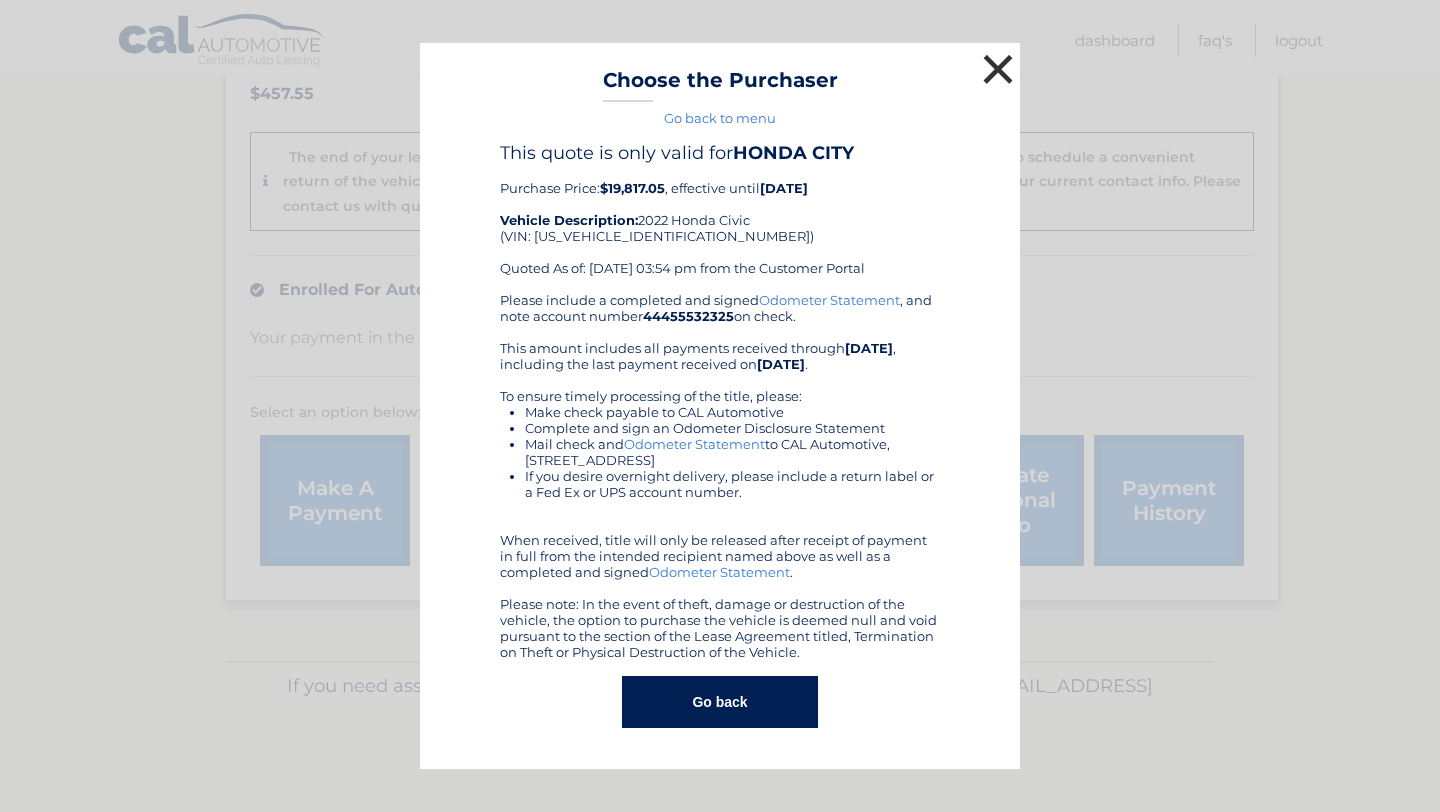 click on "×" at bounding box center (998, 69) 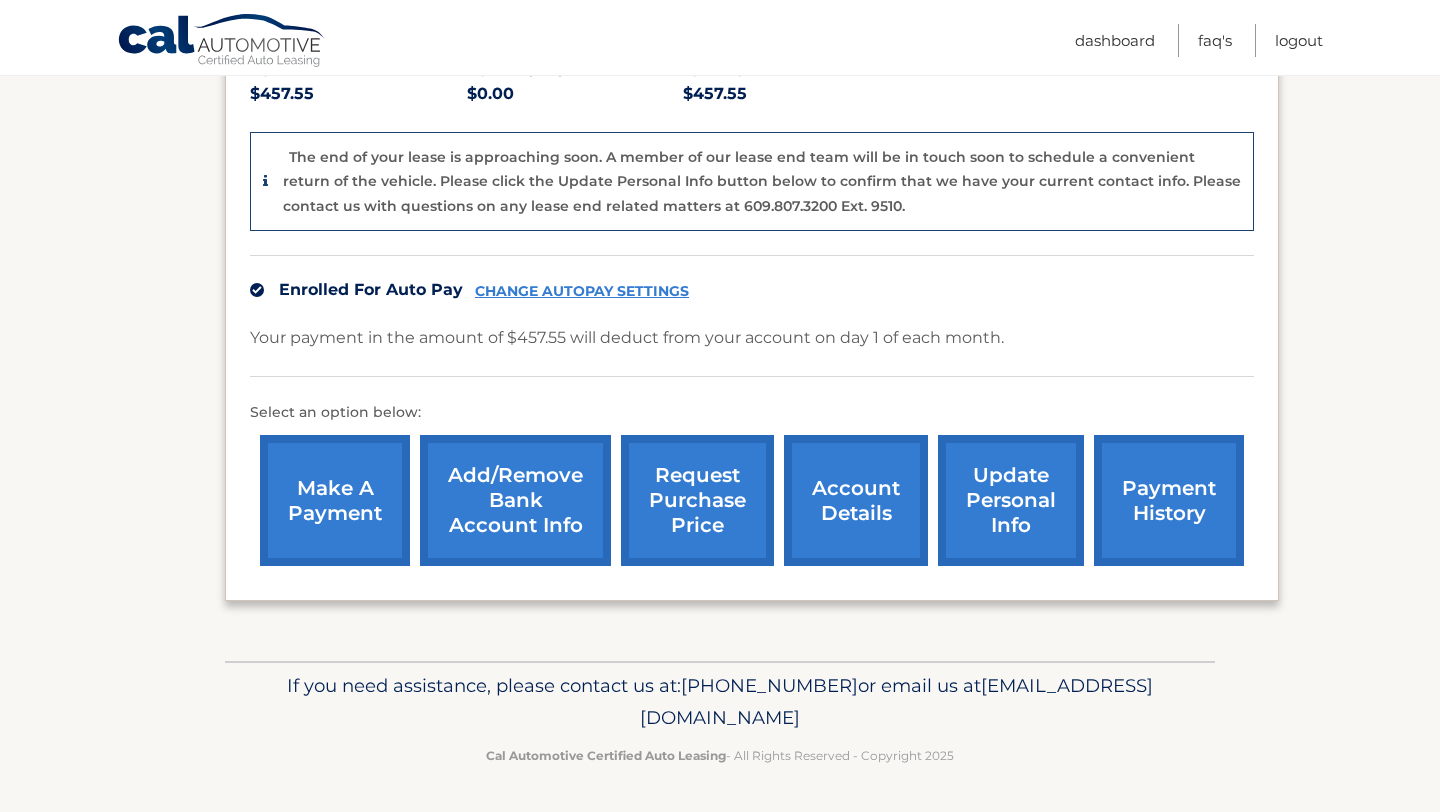scroll, scrollTop: 0, scrollLeft: 0, axis: both 